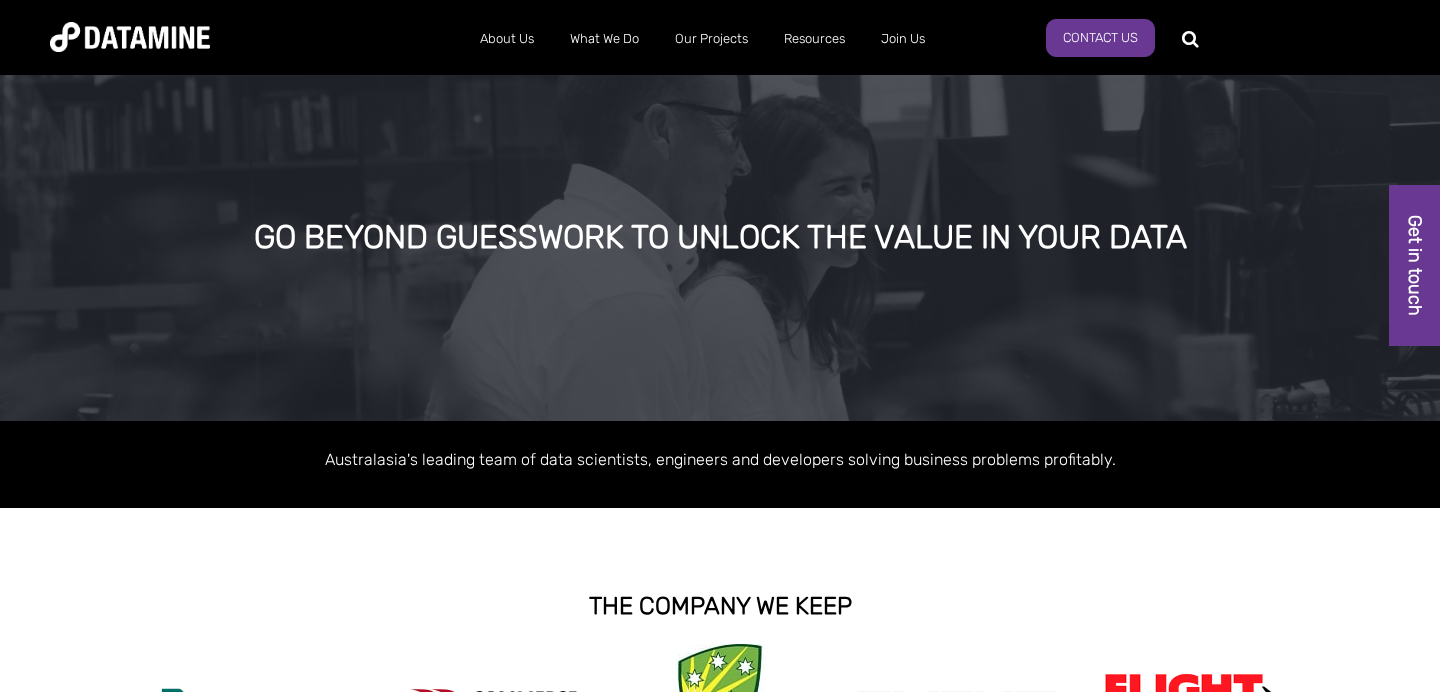 scroll, scrollTop: 0, scrollLeft: 0, axis: both 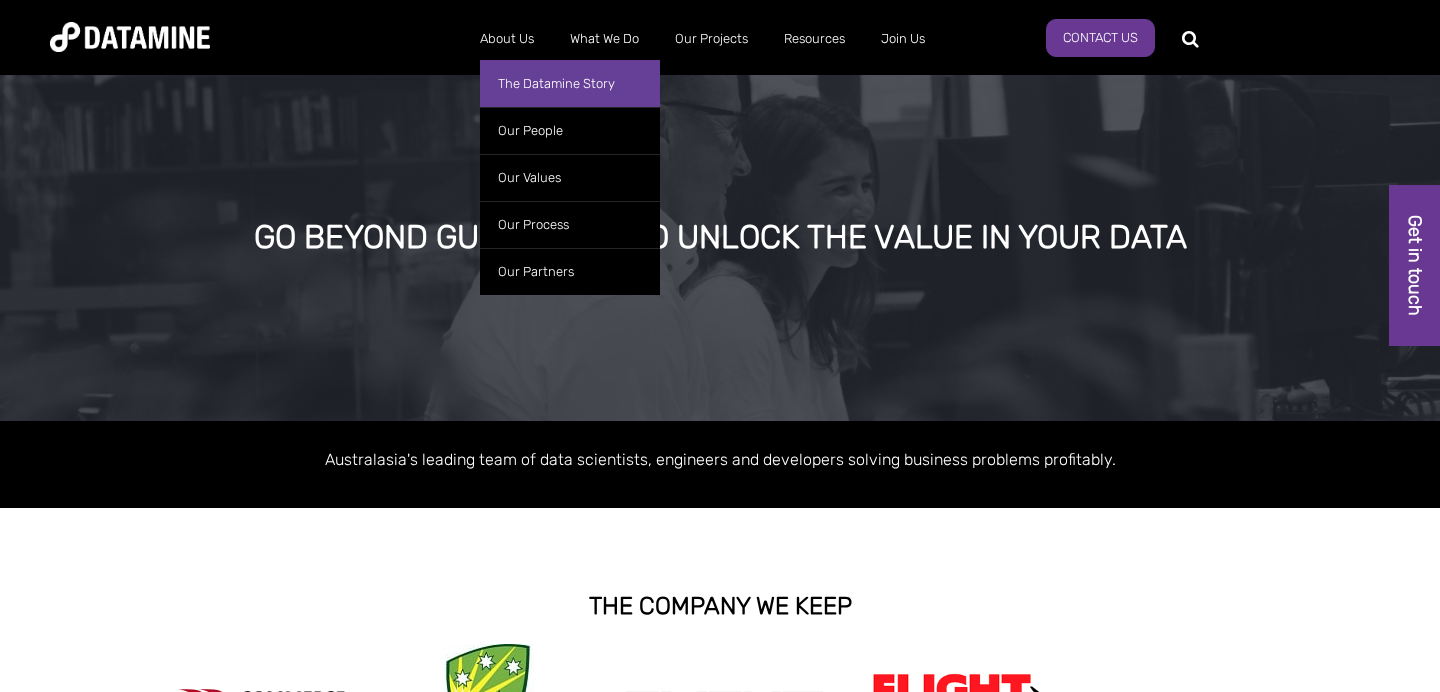 click on "The Datamine Story" at bounding box center [570, 83] 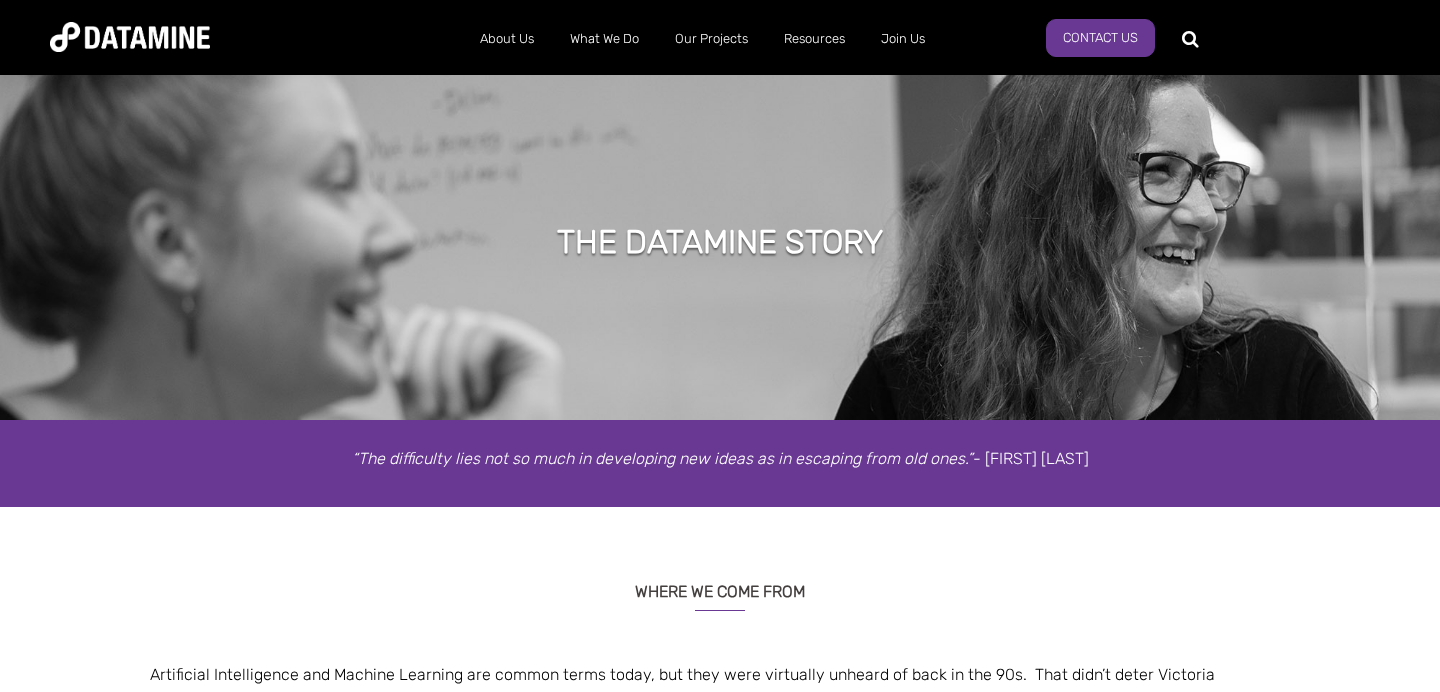 scroll, scrollTop: 0, scrollLeft: 0, axis: both 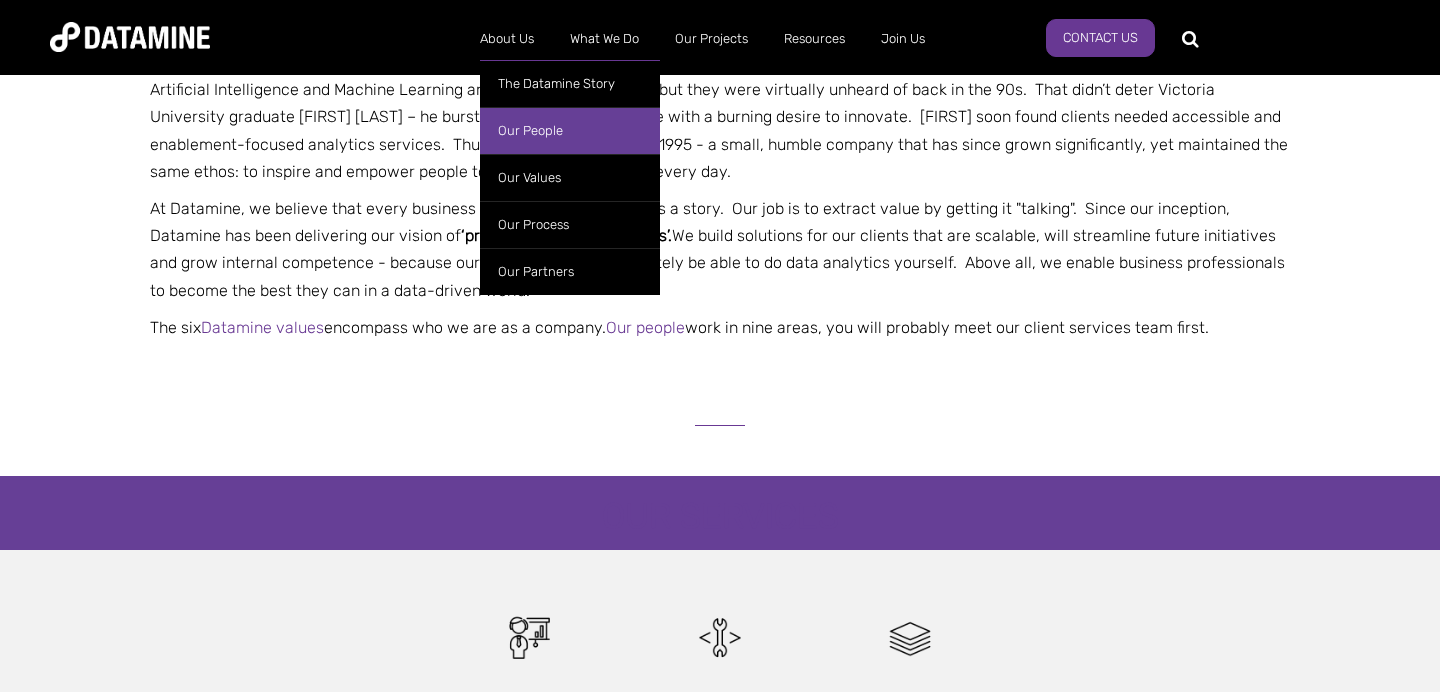 click on "Our People" at bounding box center (570, 130) 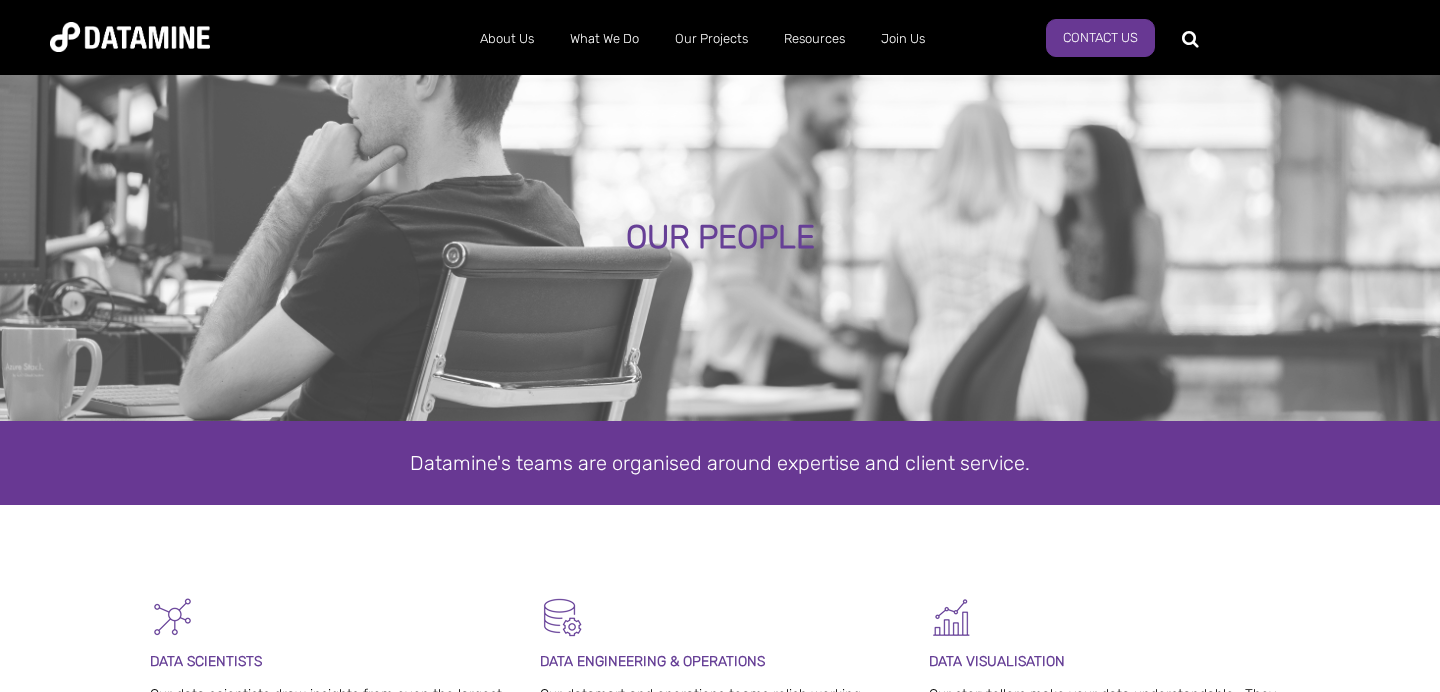 scroll, scrollTop: 0, scrollLeft: 0, axis: both 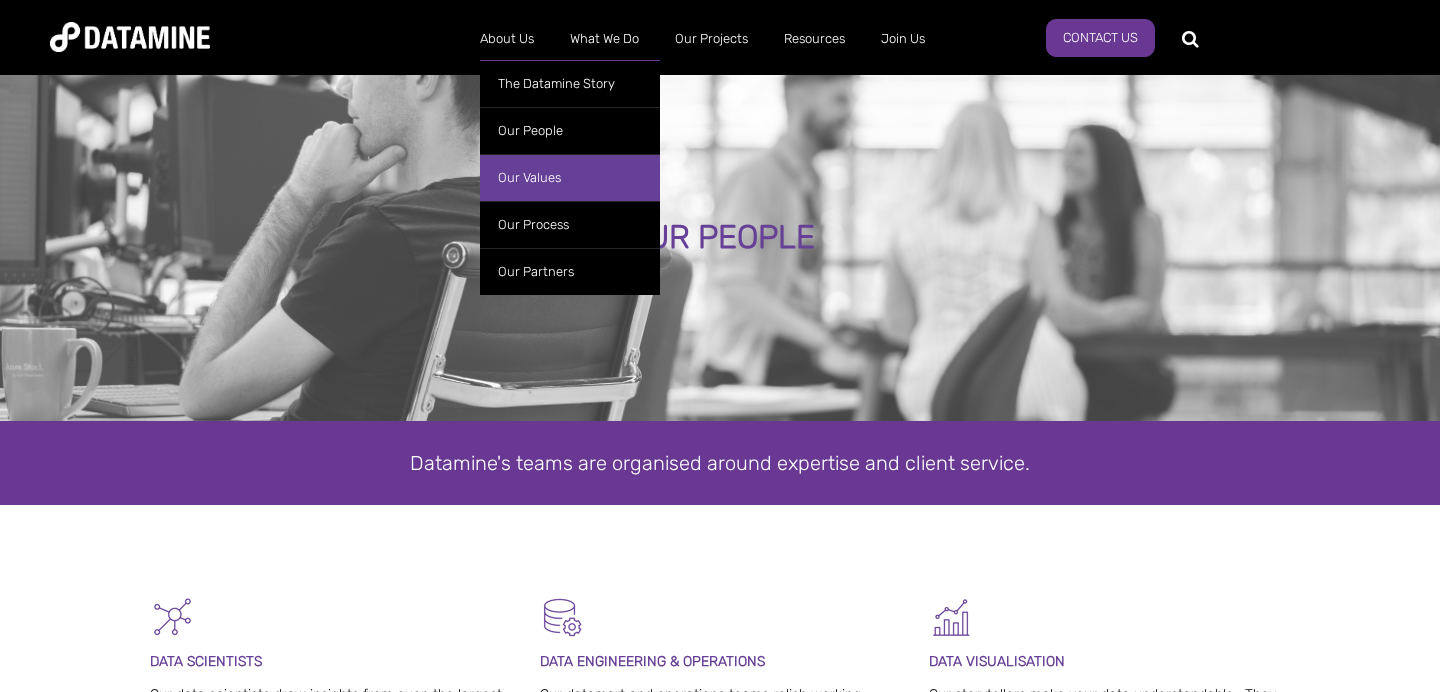 click on "Our Values" at bounding box center (570, 177) 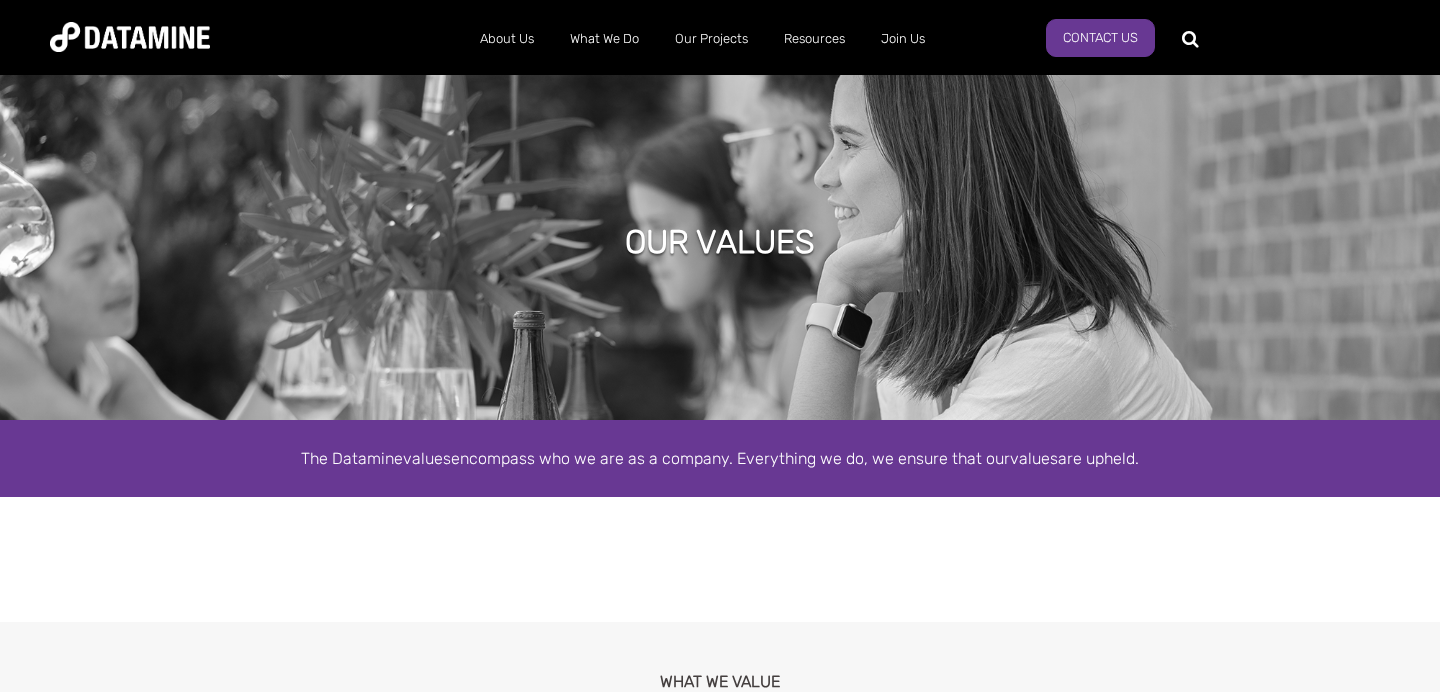 scroll, scrollTop: 0, scrollLeft: 0, axis: both 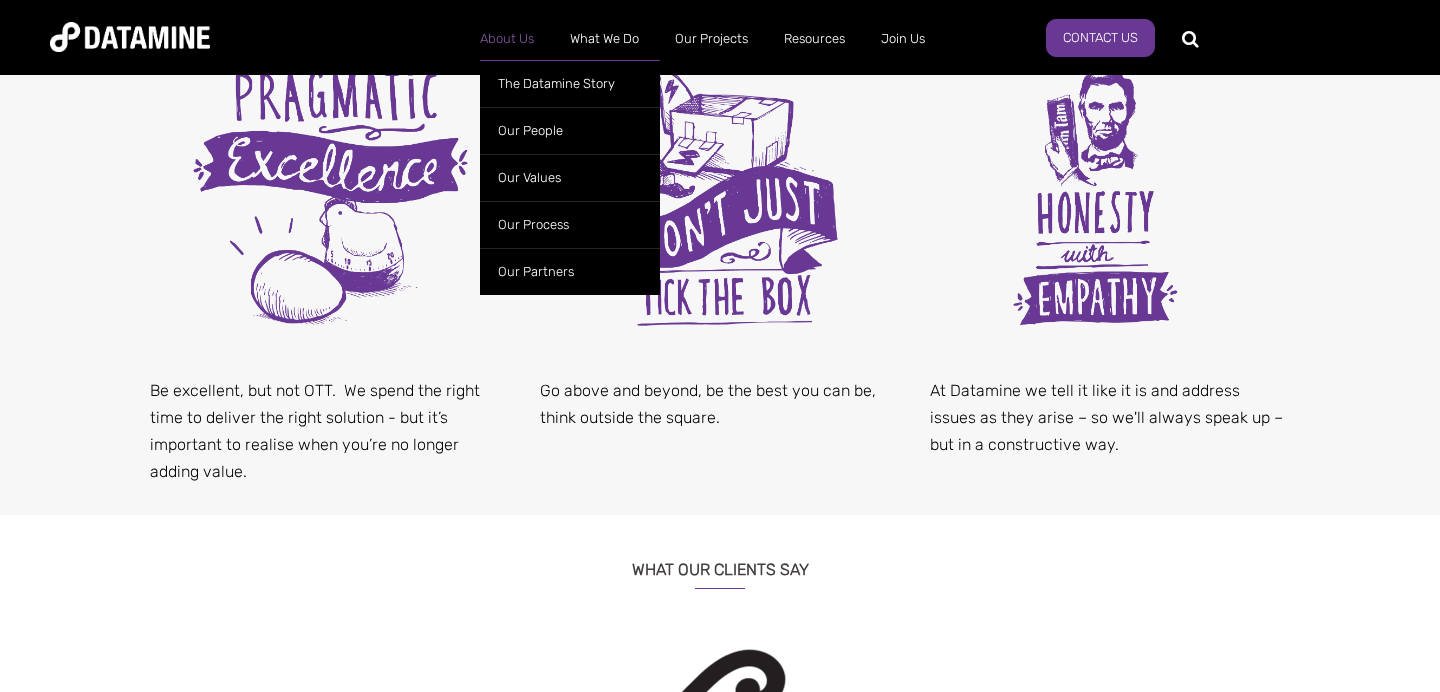 click on "The Datamine Story
Our People
Our Values
Our Process
Our Partners" at bounding box center [570, 172] 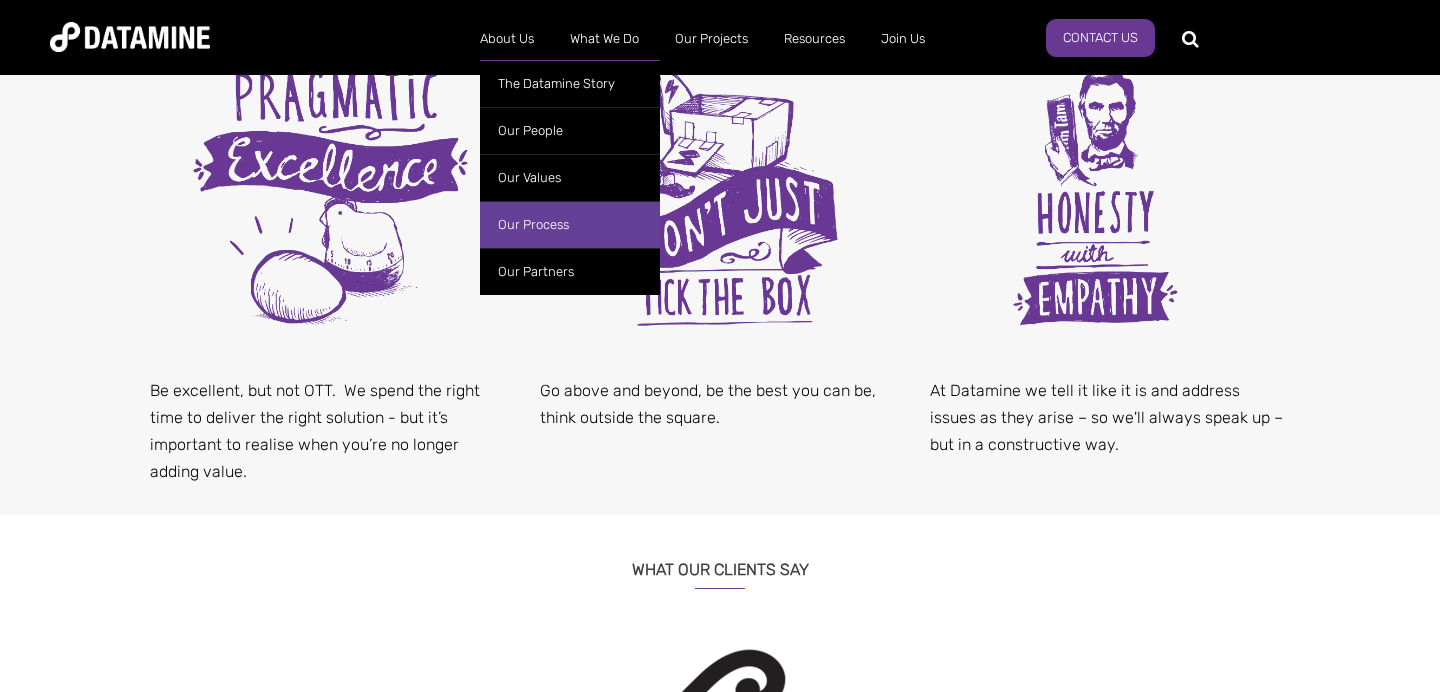 click on "Our Process" at bounding box center [570, 224] 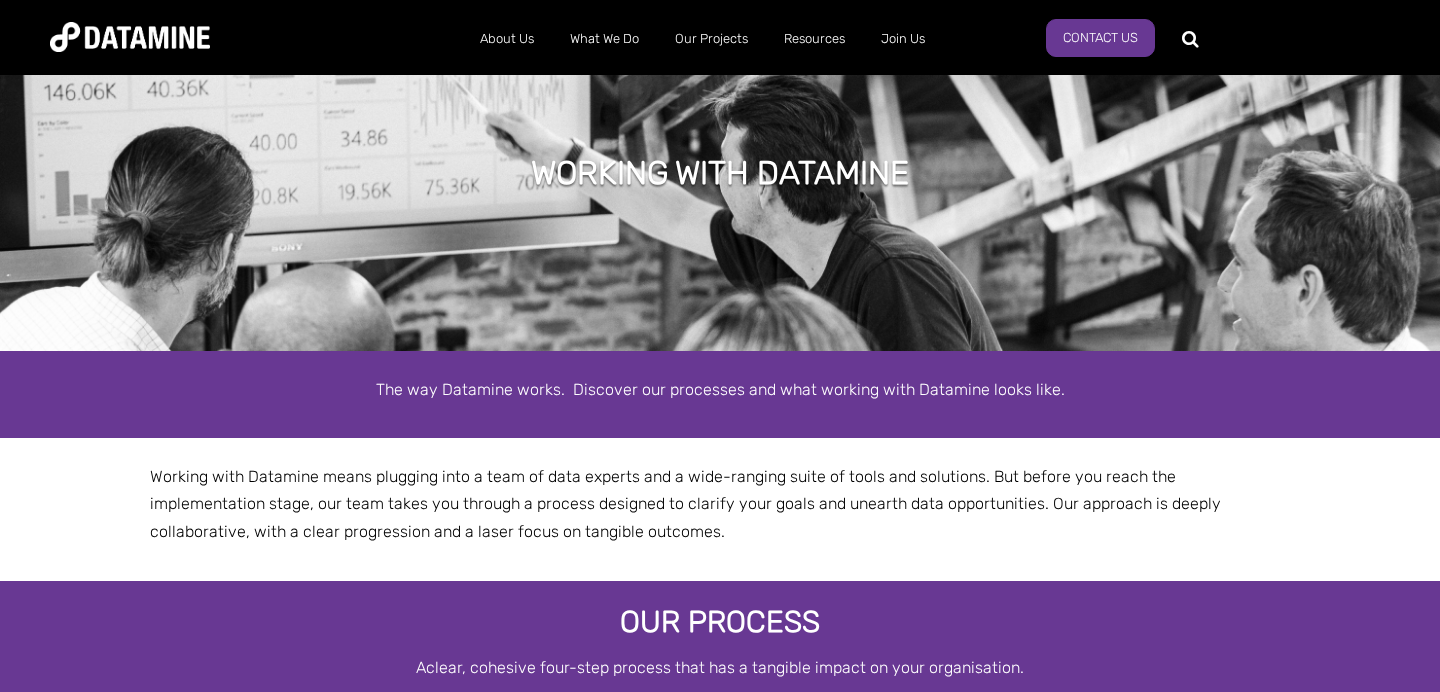 scroll, scrollTop: 0, scrollLeft: 0, axis: both 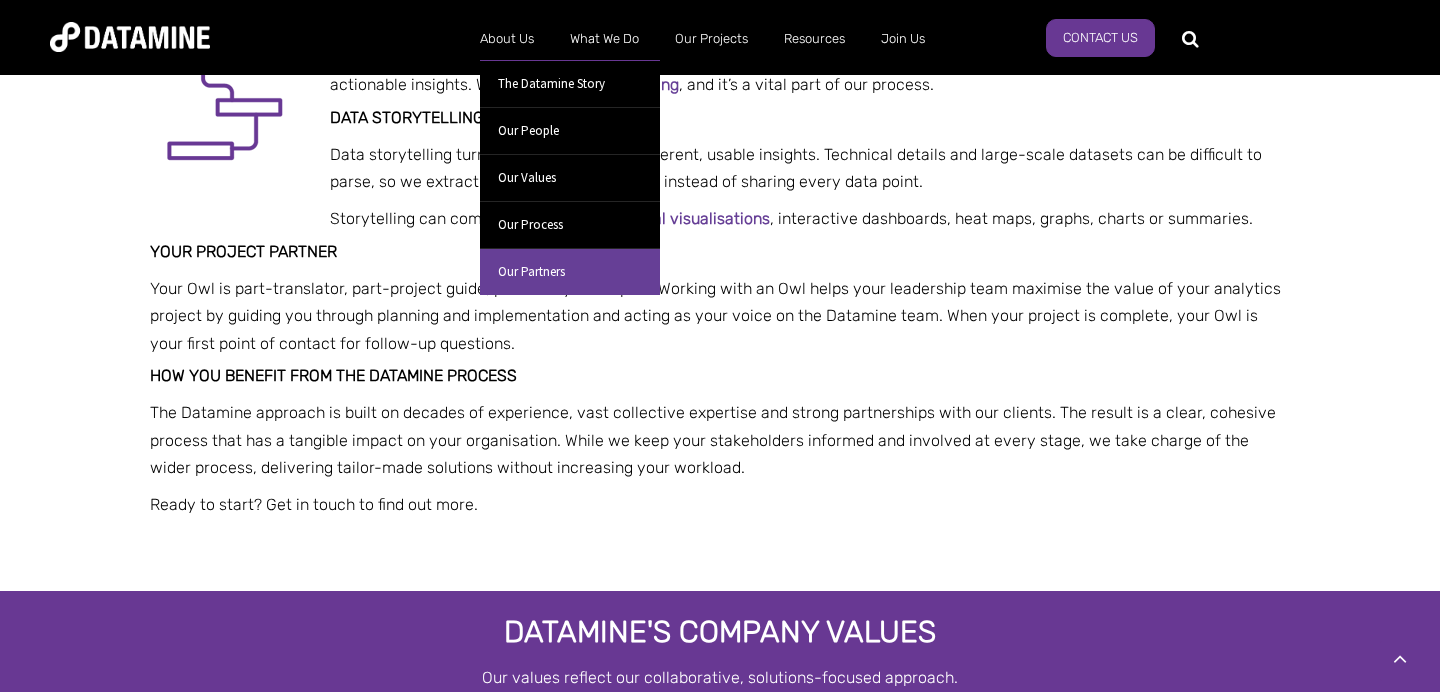 click on "Our Partners" at bounding box center [570, 271] 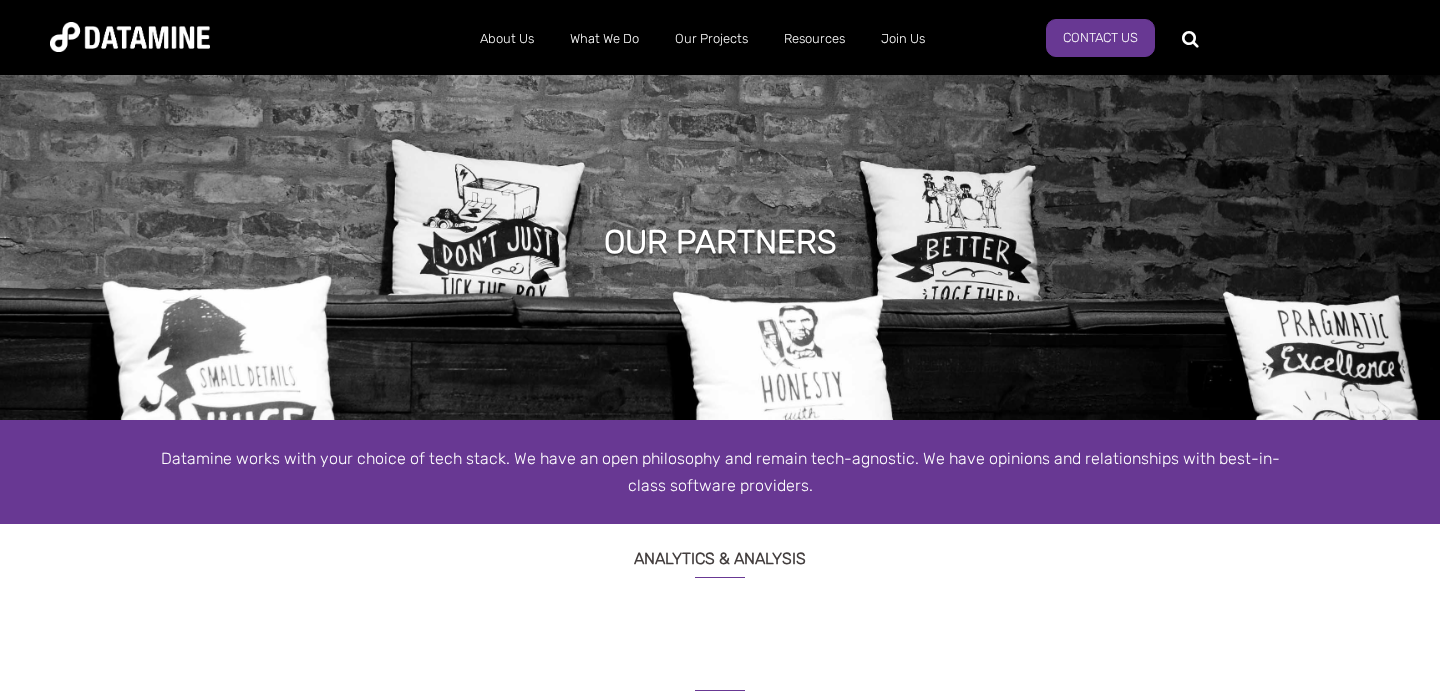 scroll, scrollTop: 0, scrollLeft: 0, axis: both 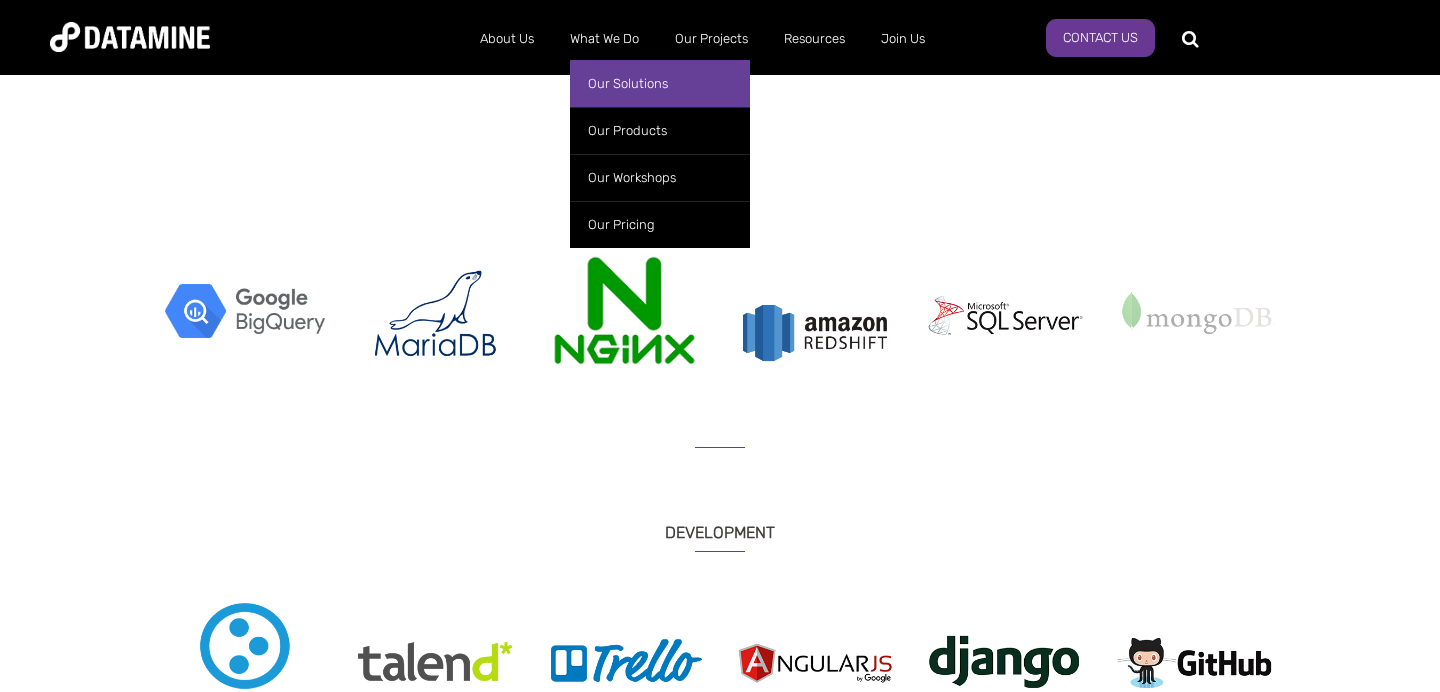 click on "Our Solutions" at bounding box center (660, 83) 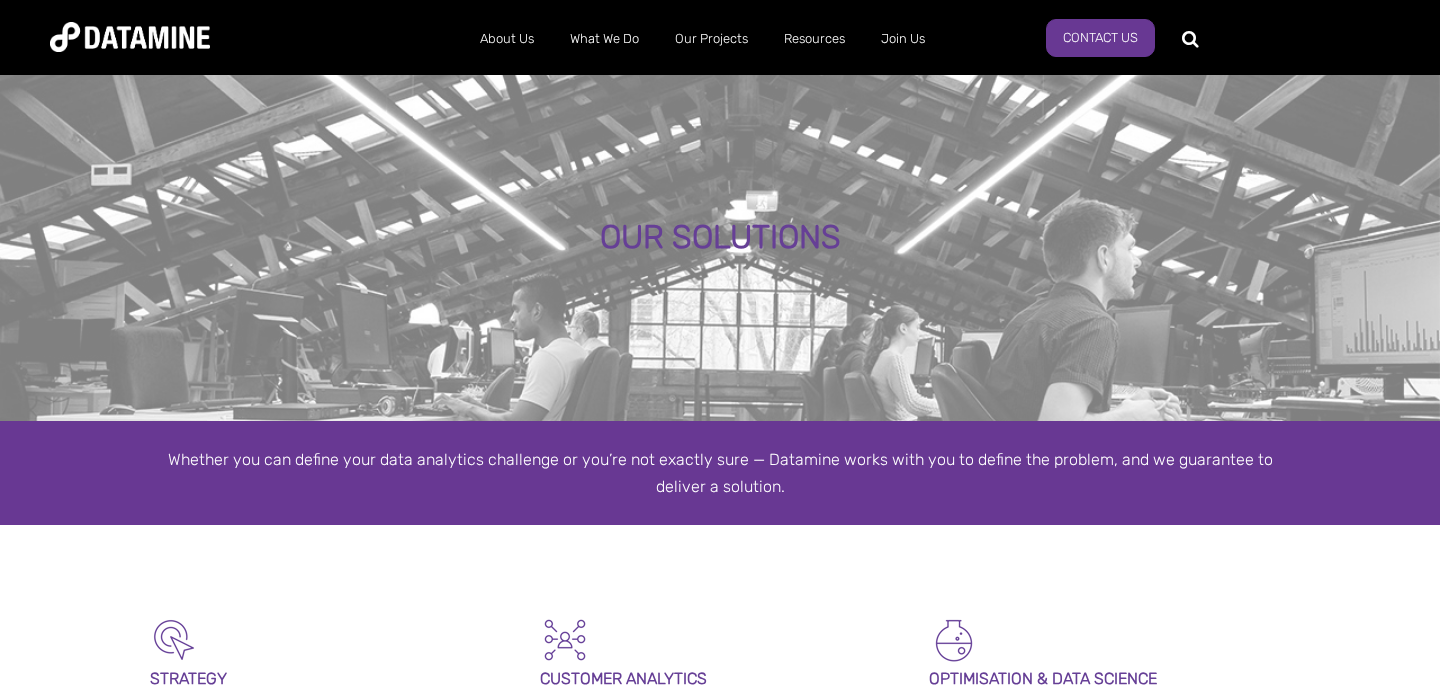 scroll, scrollTop: 0, scrollLeft: 0, axis: both 